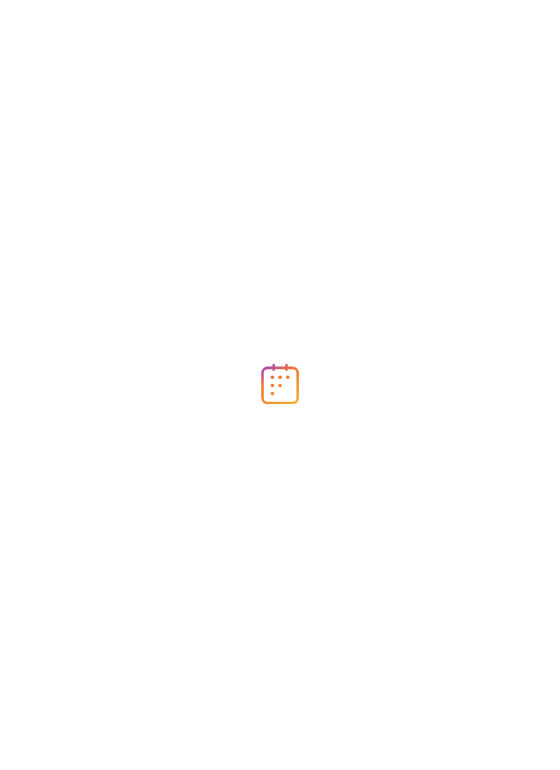 scroll, scrollTop: 0, scrollLeft: 0, axis: both 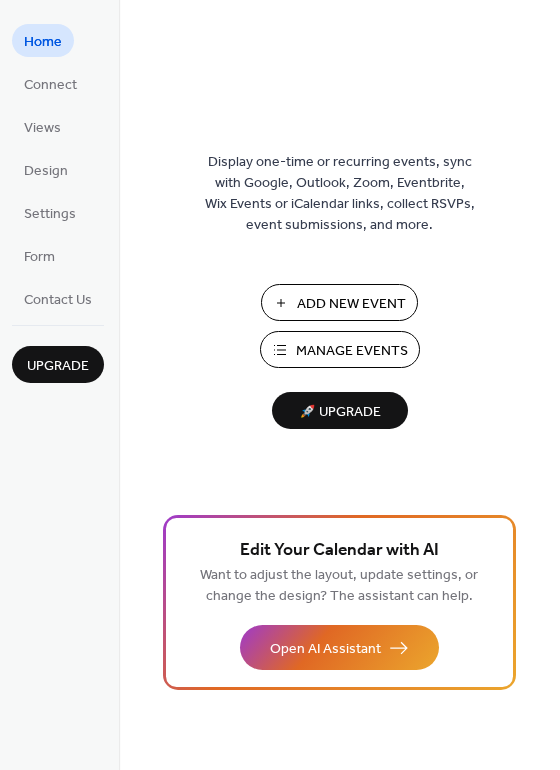 click on "Manage Events" at bounding box center (352, 351) 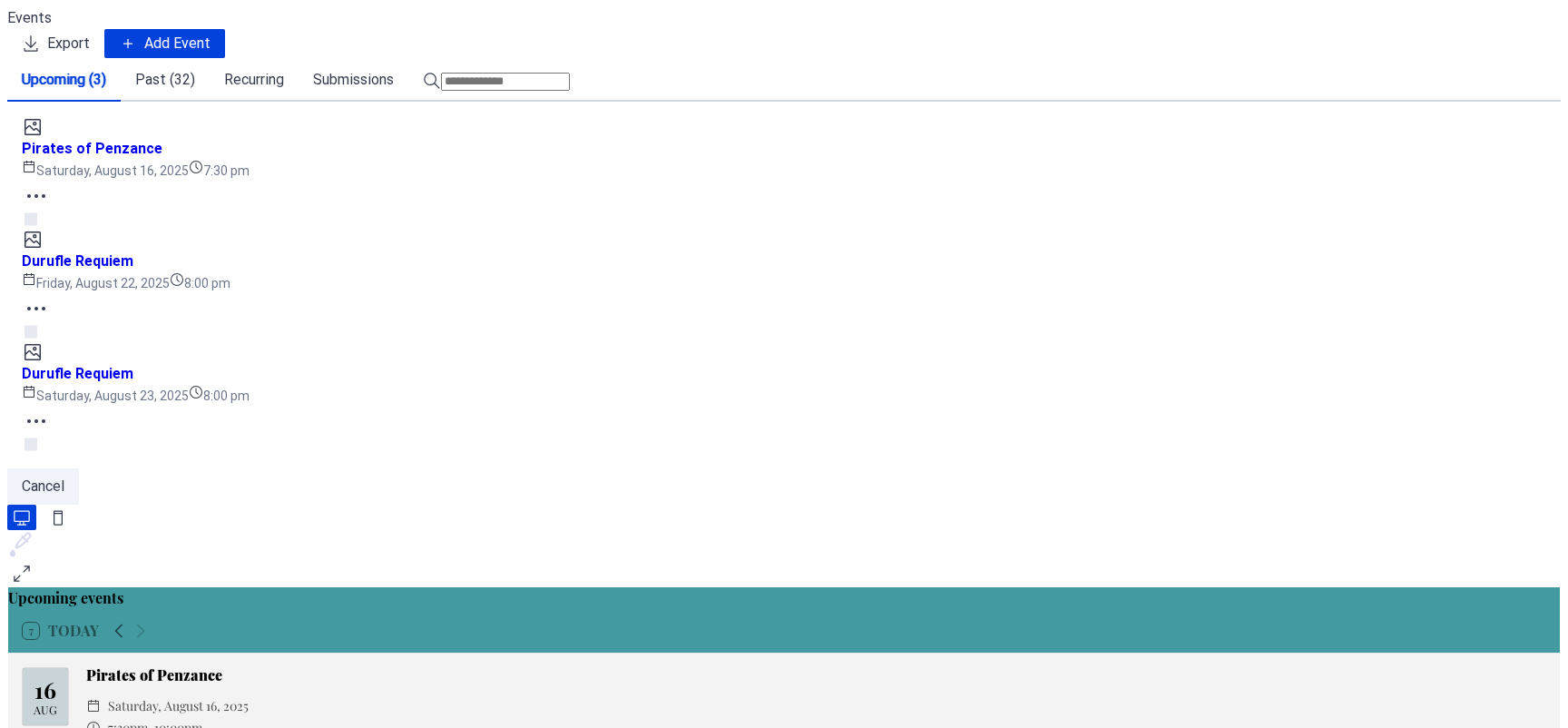 scroll, scrollTop: 0, scrollLeft: 0, axis: both 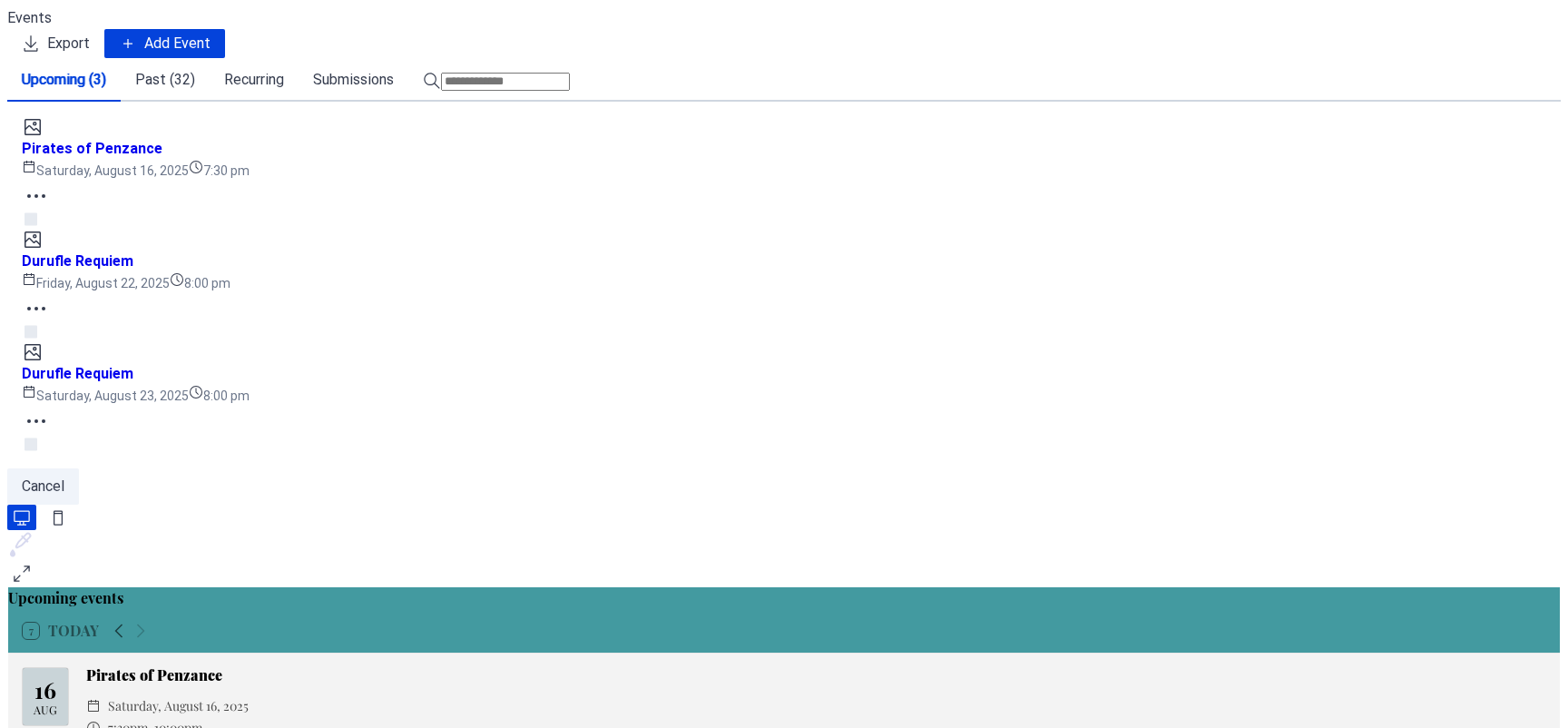 click on "[DAY], [MONTH] [DAY_NUMBER], [YEAR]" at bounding box center [816, 706] 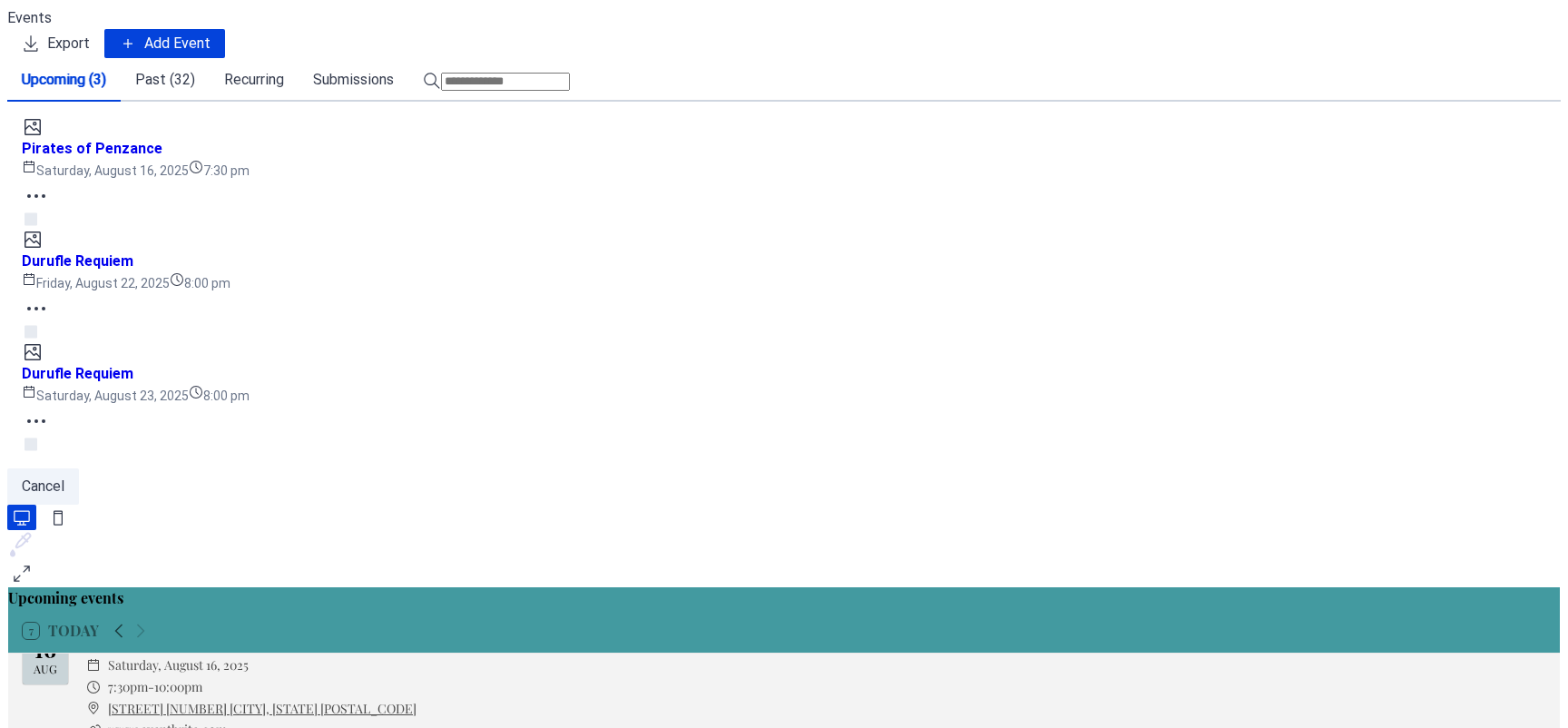 scroll, scrollTop: 90, scrollLeft: 0, axis: vertical 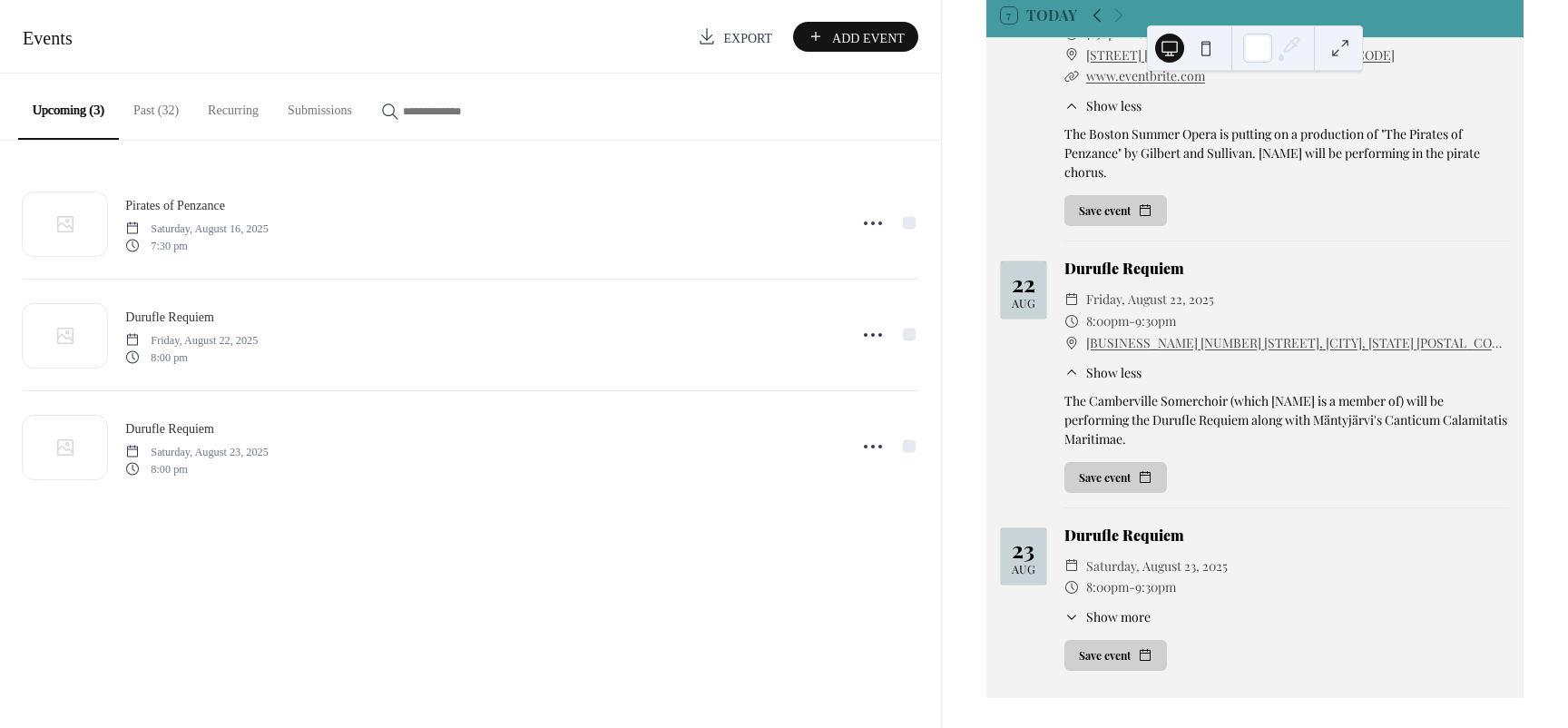 click on "Show more" at bounding box center [1118, 616] 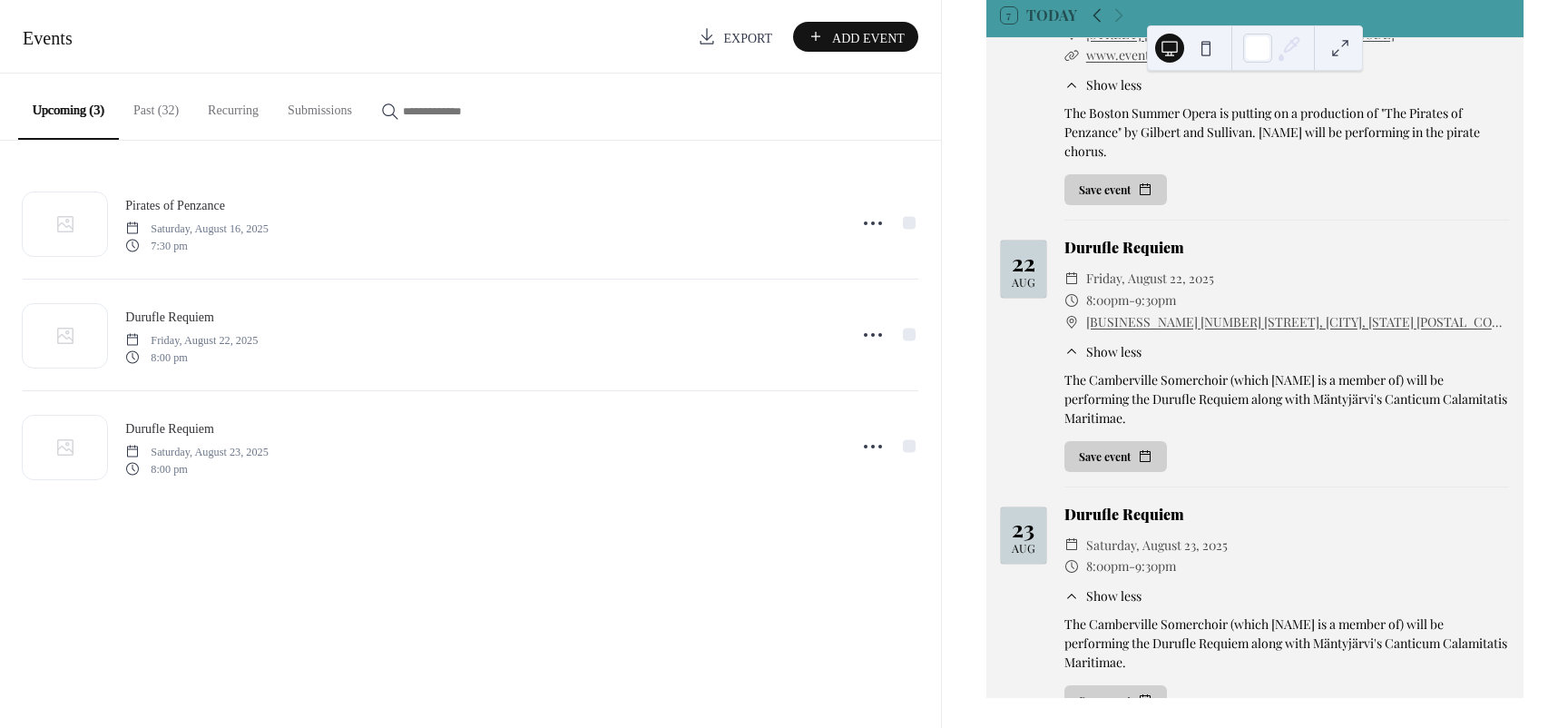 scroll, scrollTop: 156, scrollLeft: 0, axis: vertical 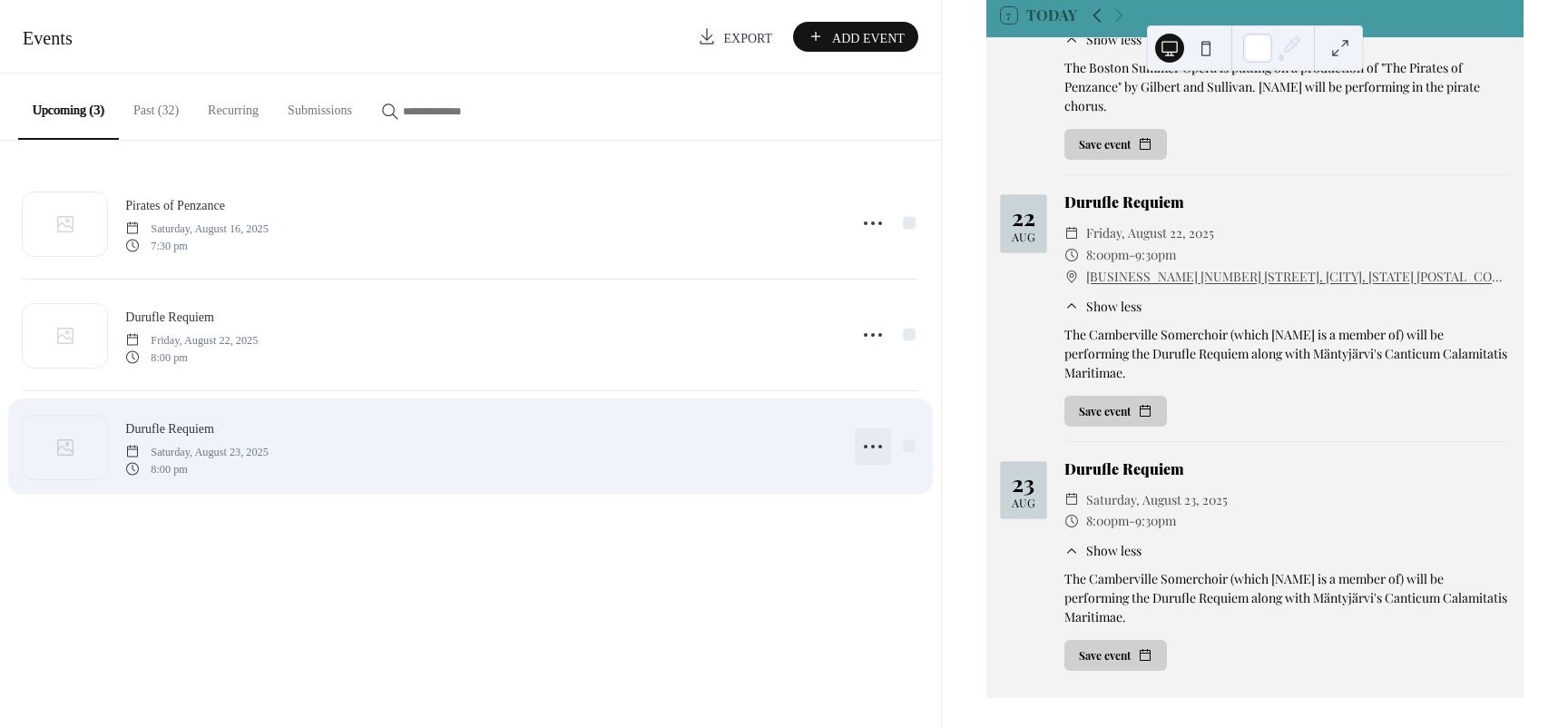 click 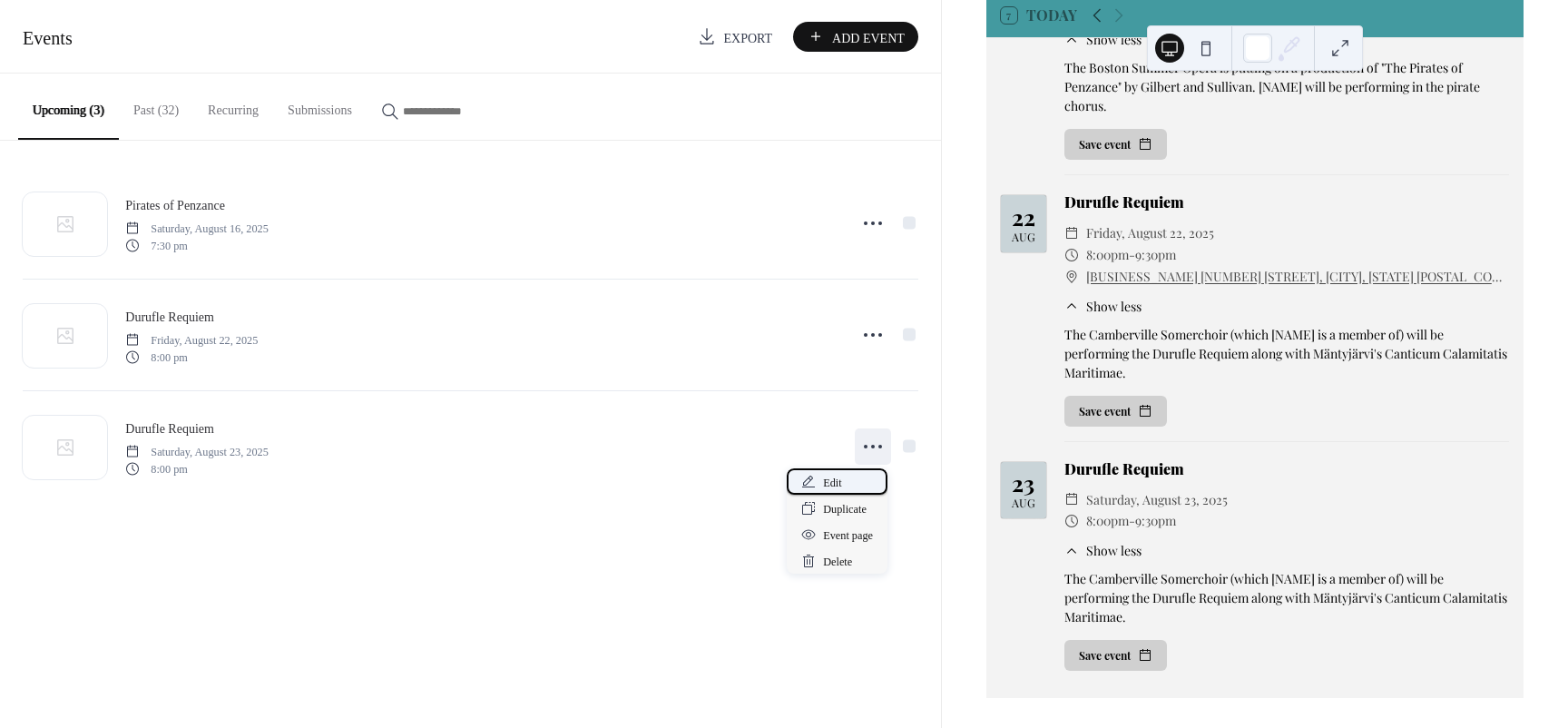 click on "Edit" at bounding box center (832, 483) 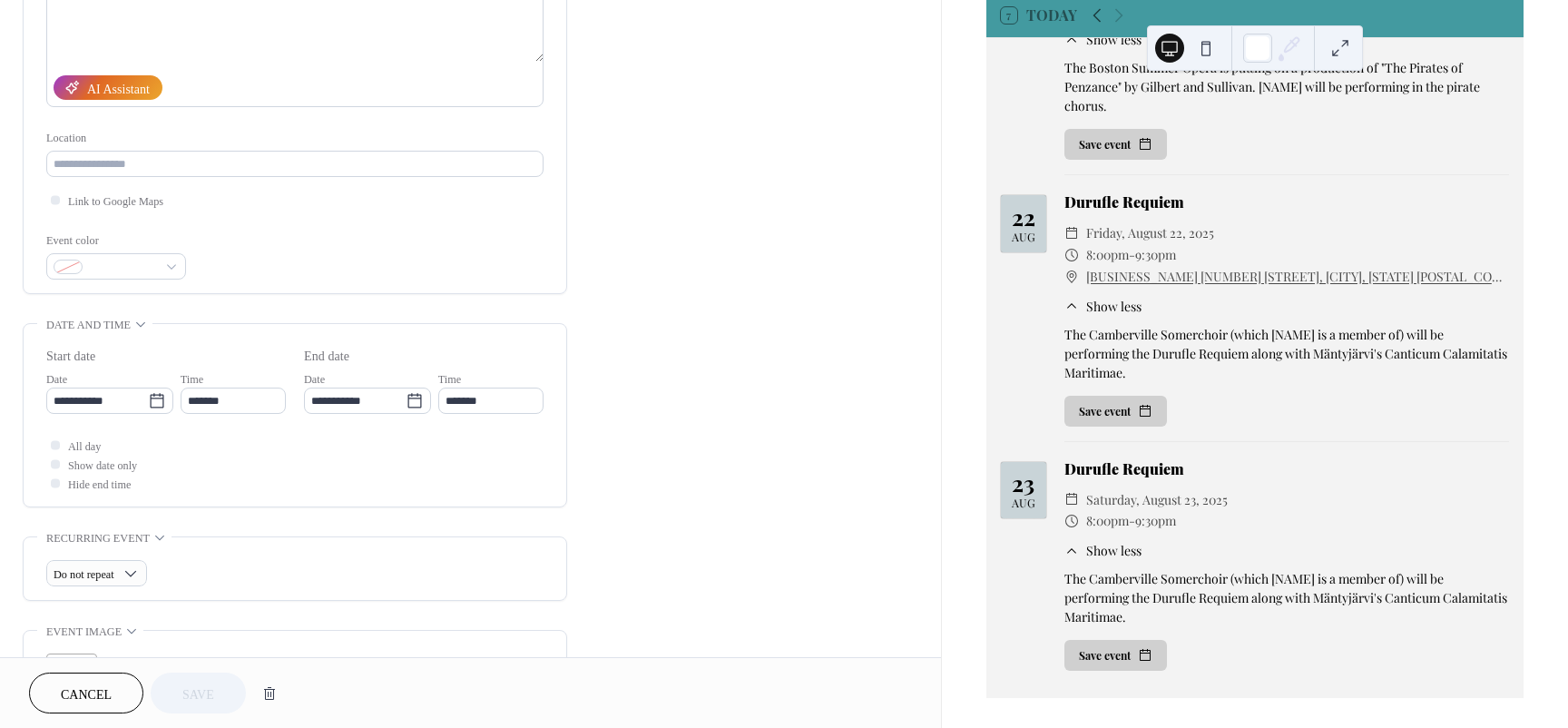 scroll, scrollTop: 272, scrollLeft: 0, axis: vertical 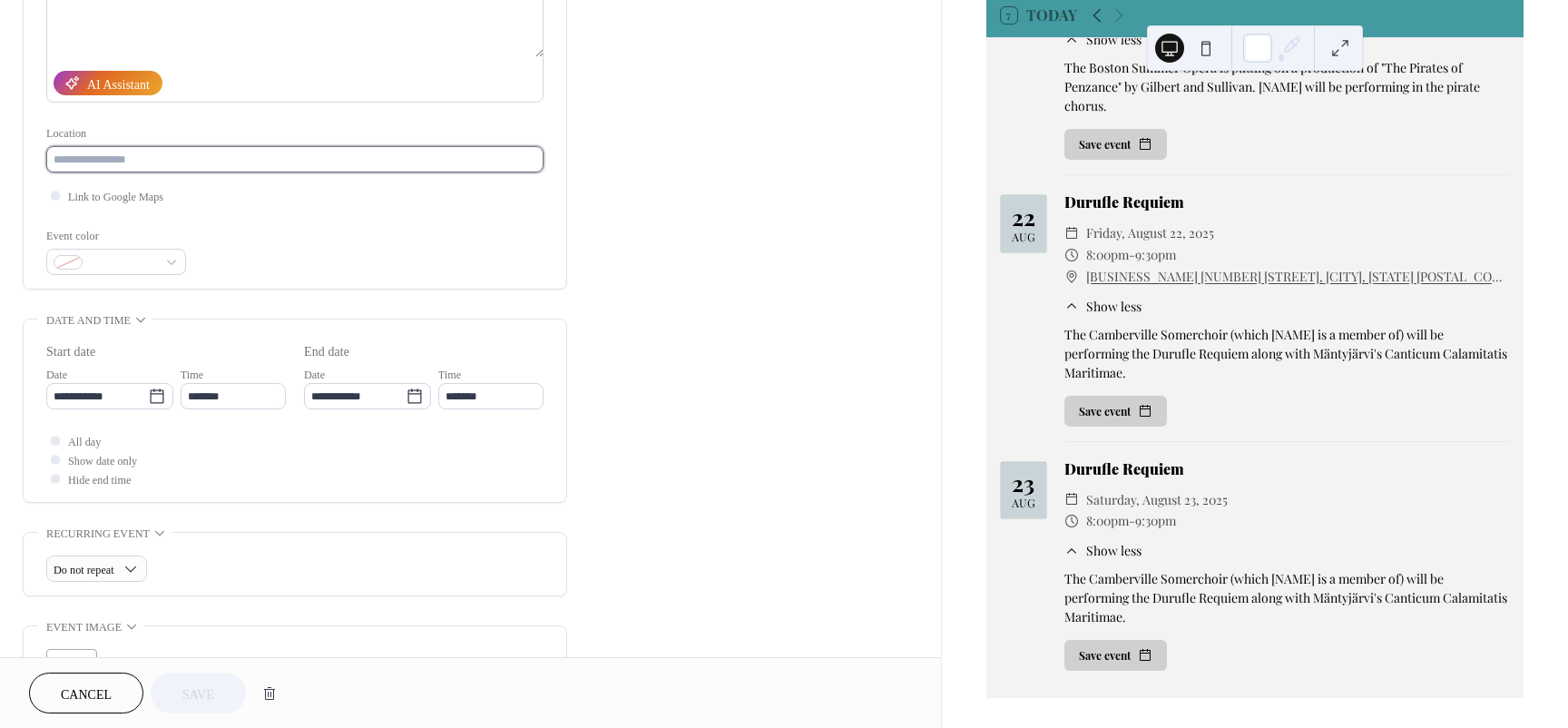 click at bounding box center (295, 159) 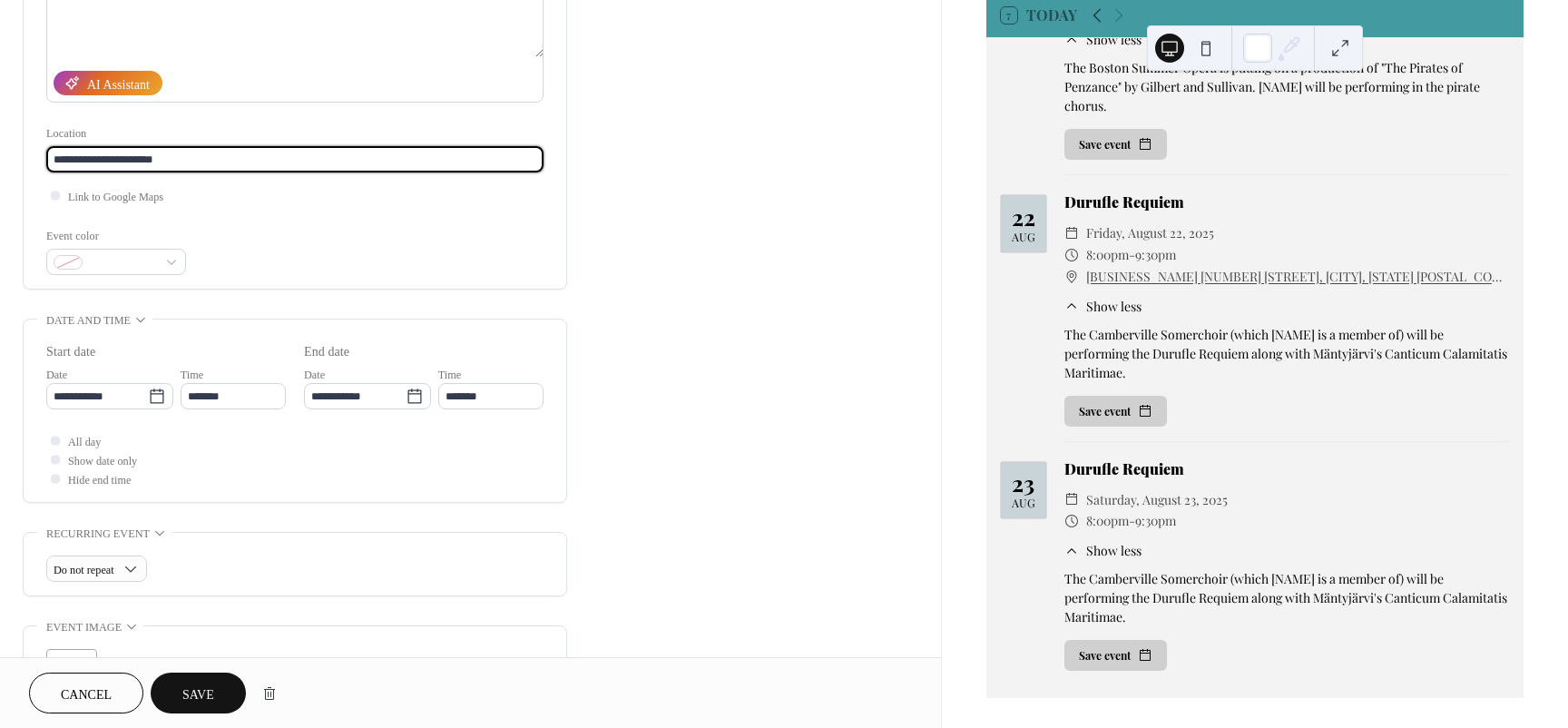 type on "**********" 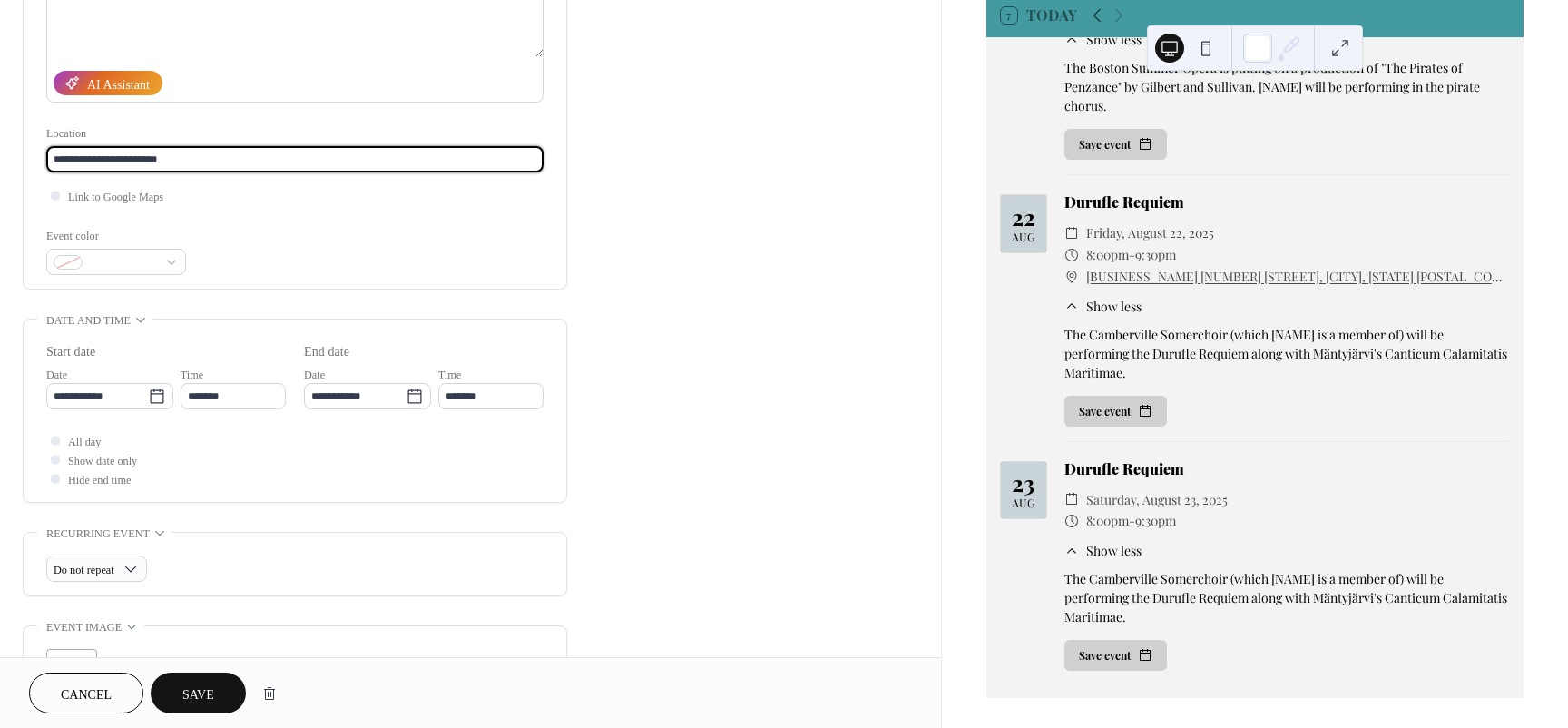 click on "**********" at bounding box center [295, 159] 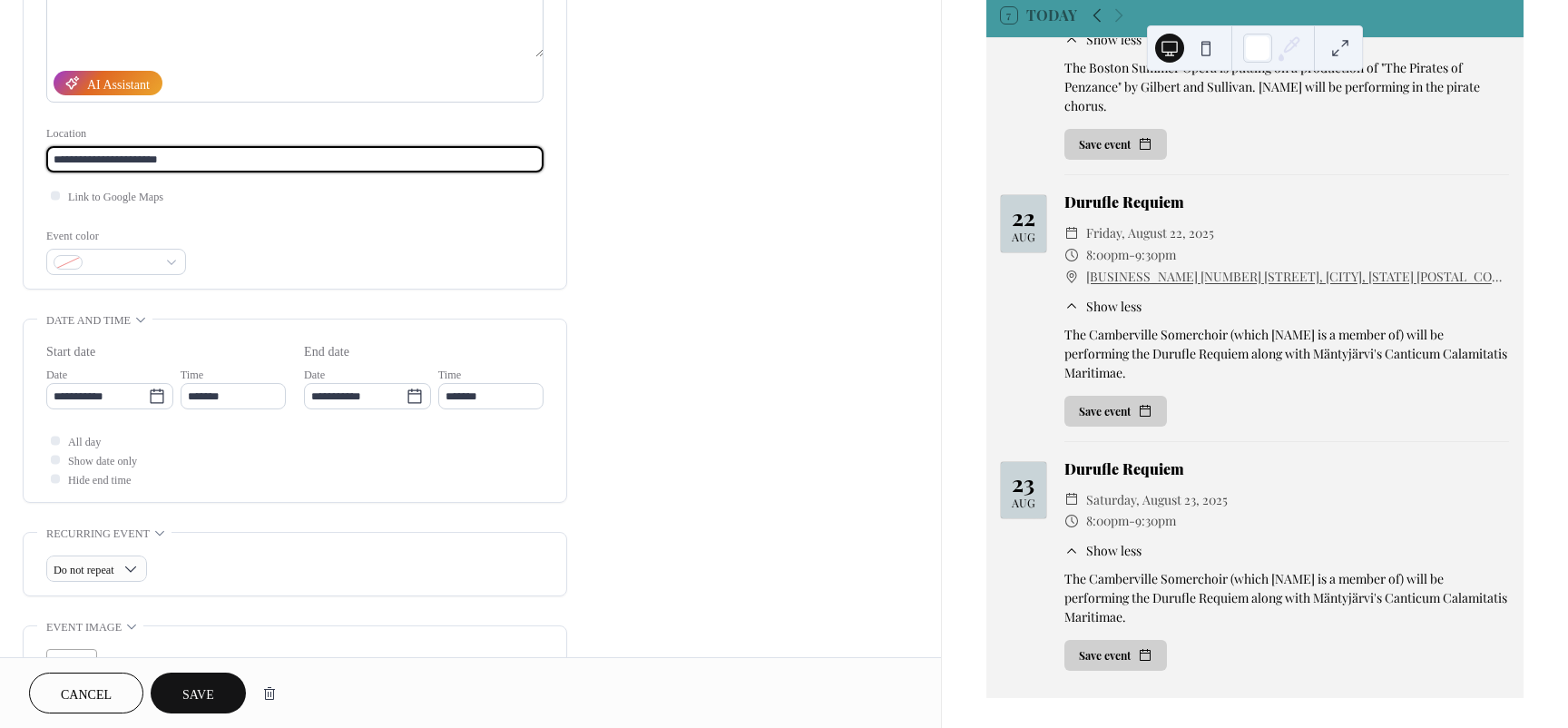 click on "**********" at bounding box center (295, 159) 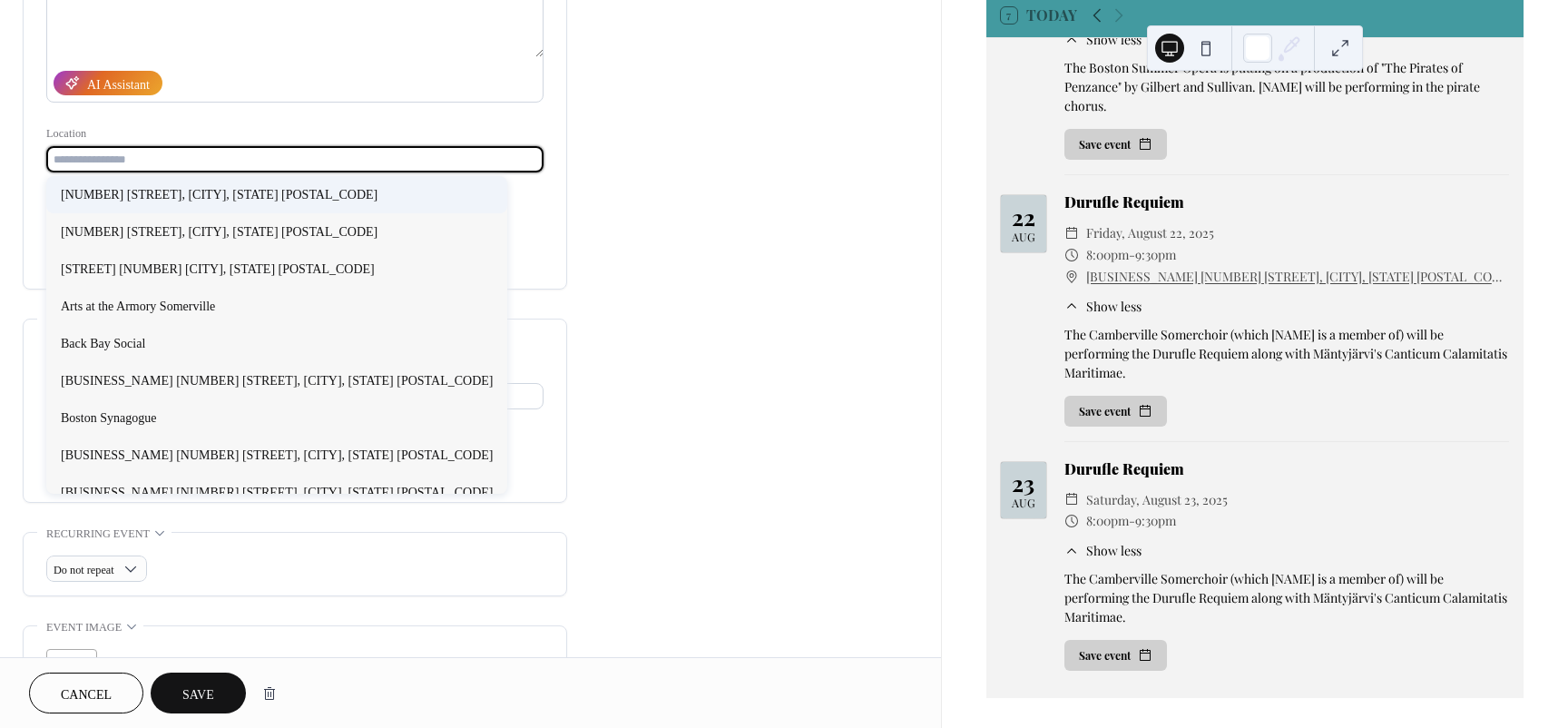 paste on "**********" 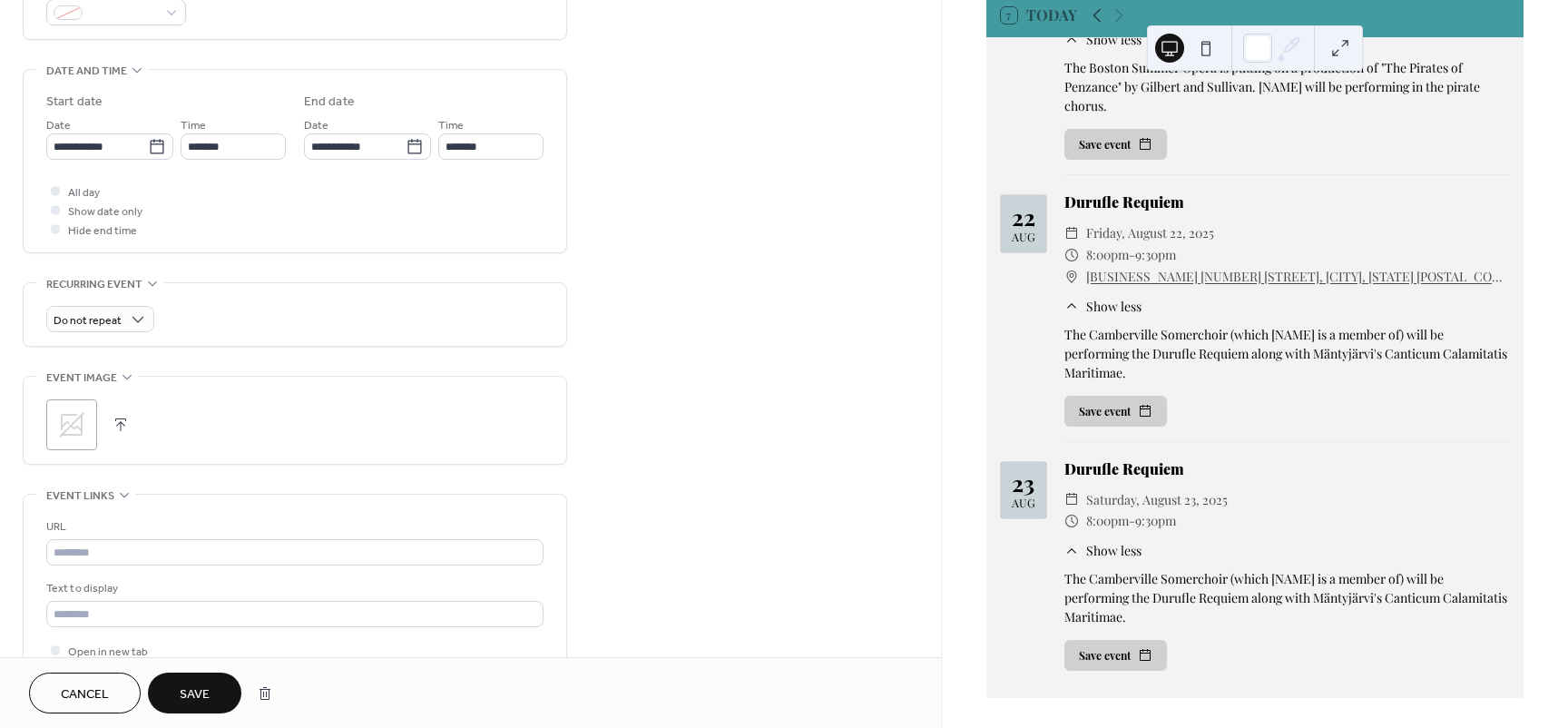scroll, scrollTop: 635, scrollLeft: 0, axis: vertical 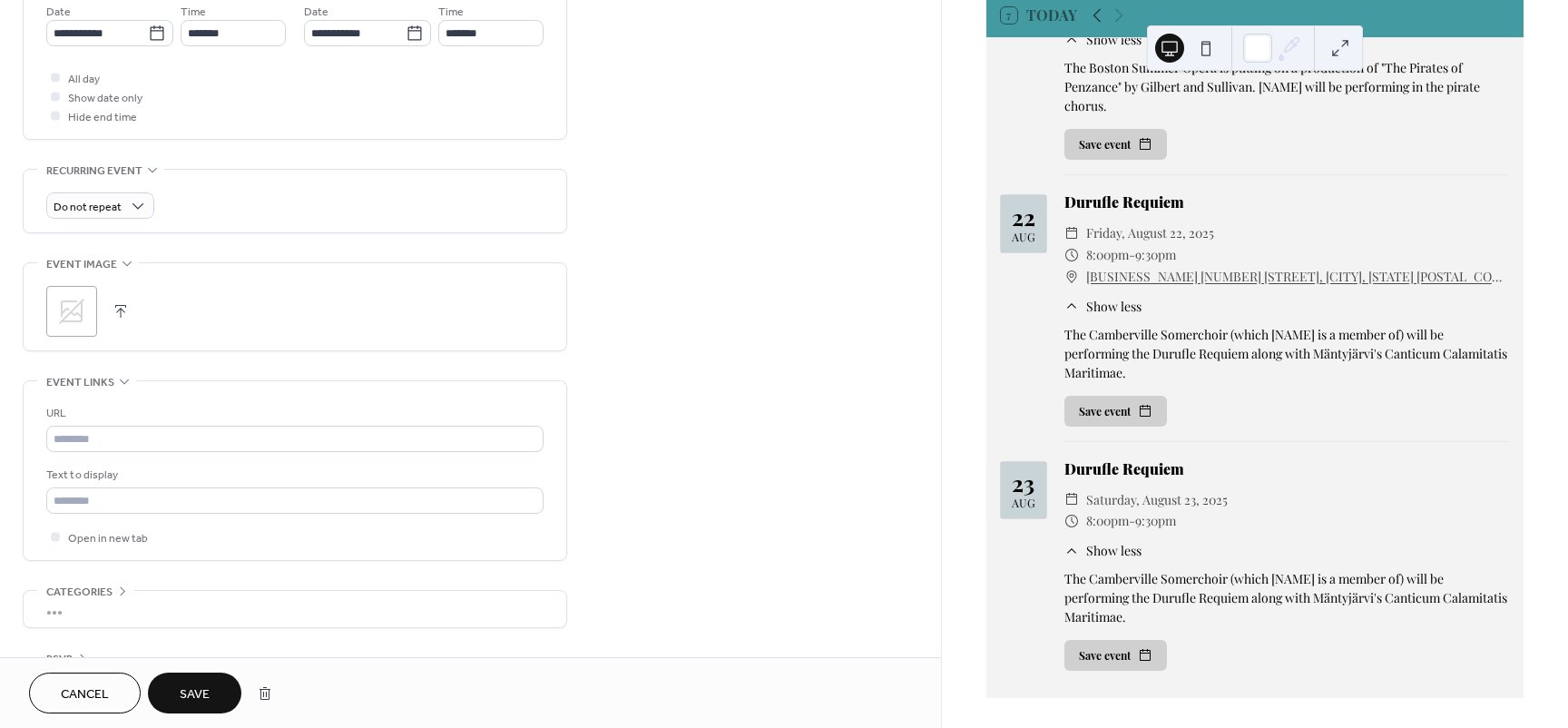 type on "**********" 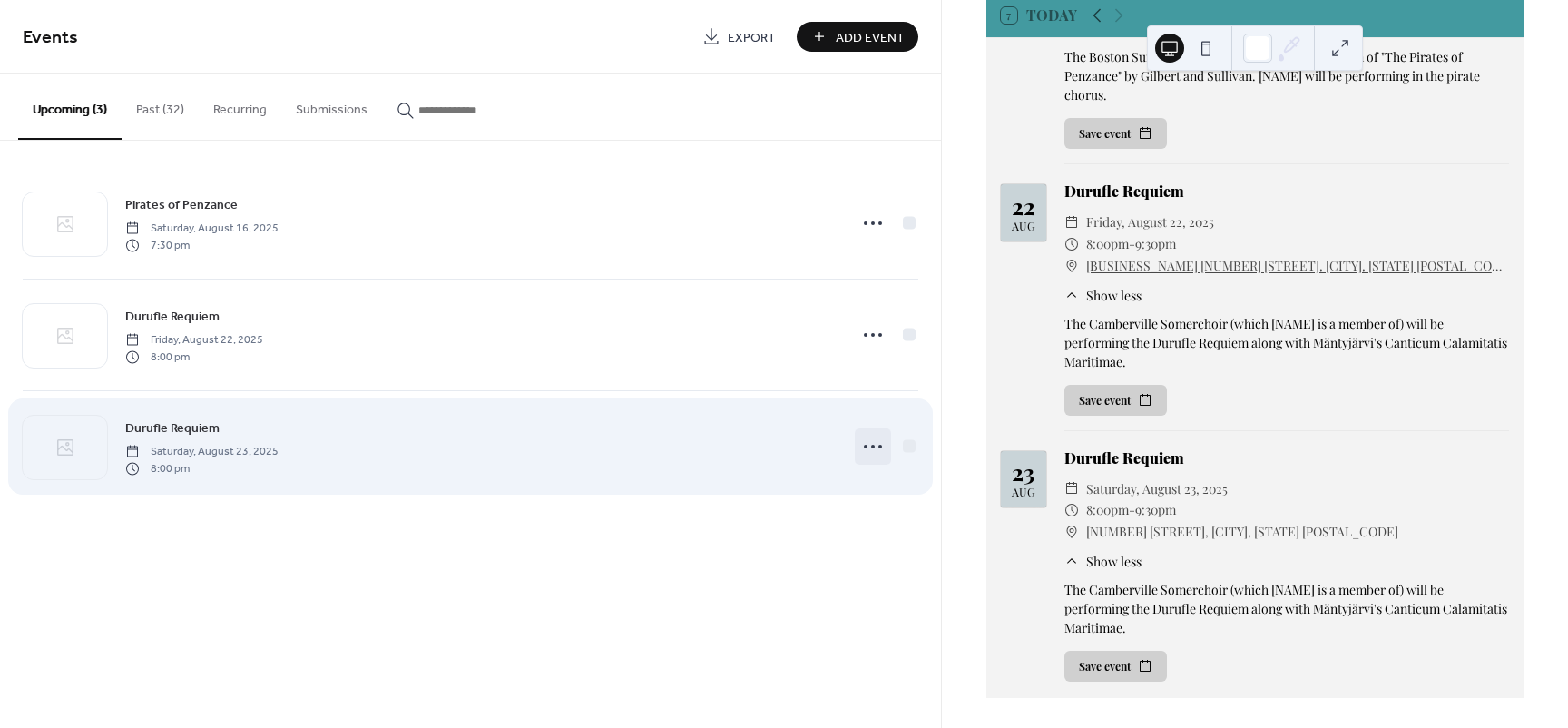 click 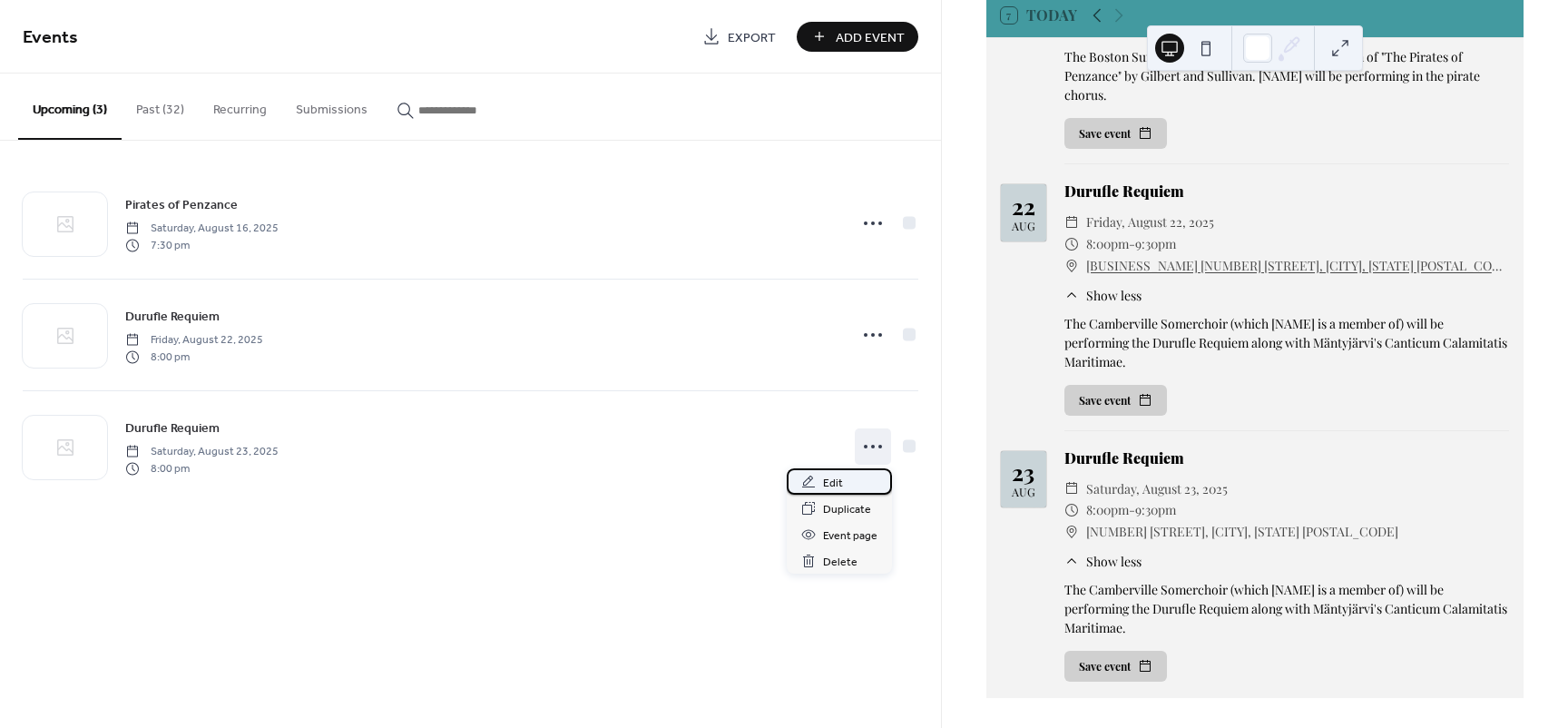 click on "Edit" at bounding box center [833, 483] 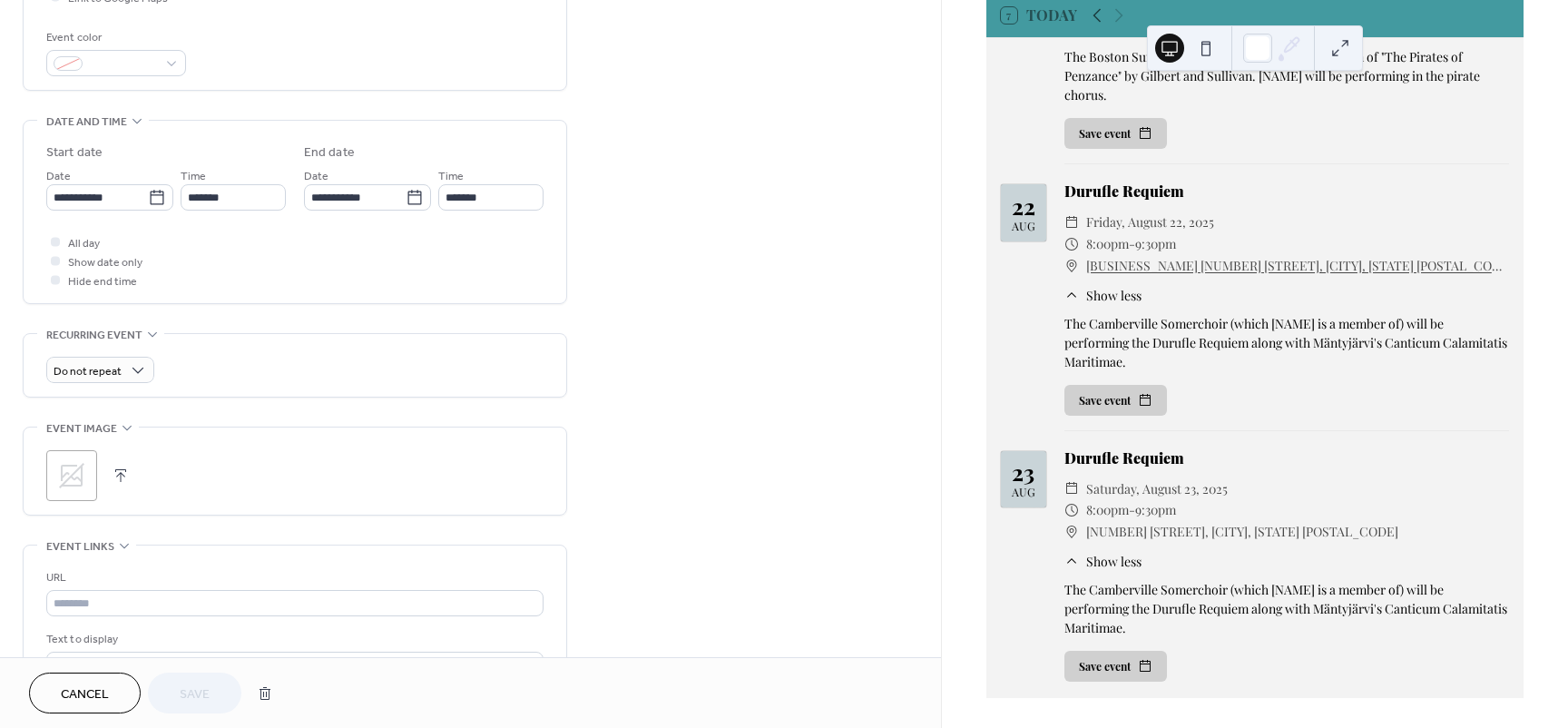 scroll, scrollTop: 363, scrollLeft: 0, axis: vertical 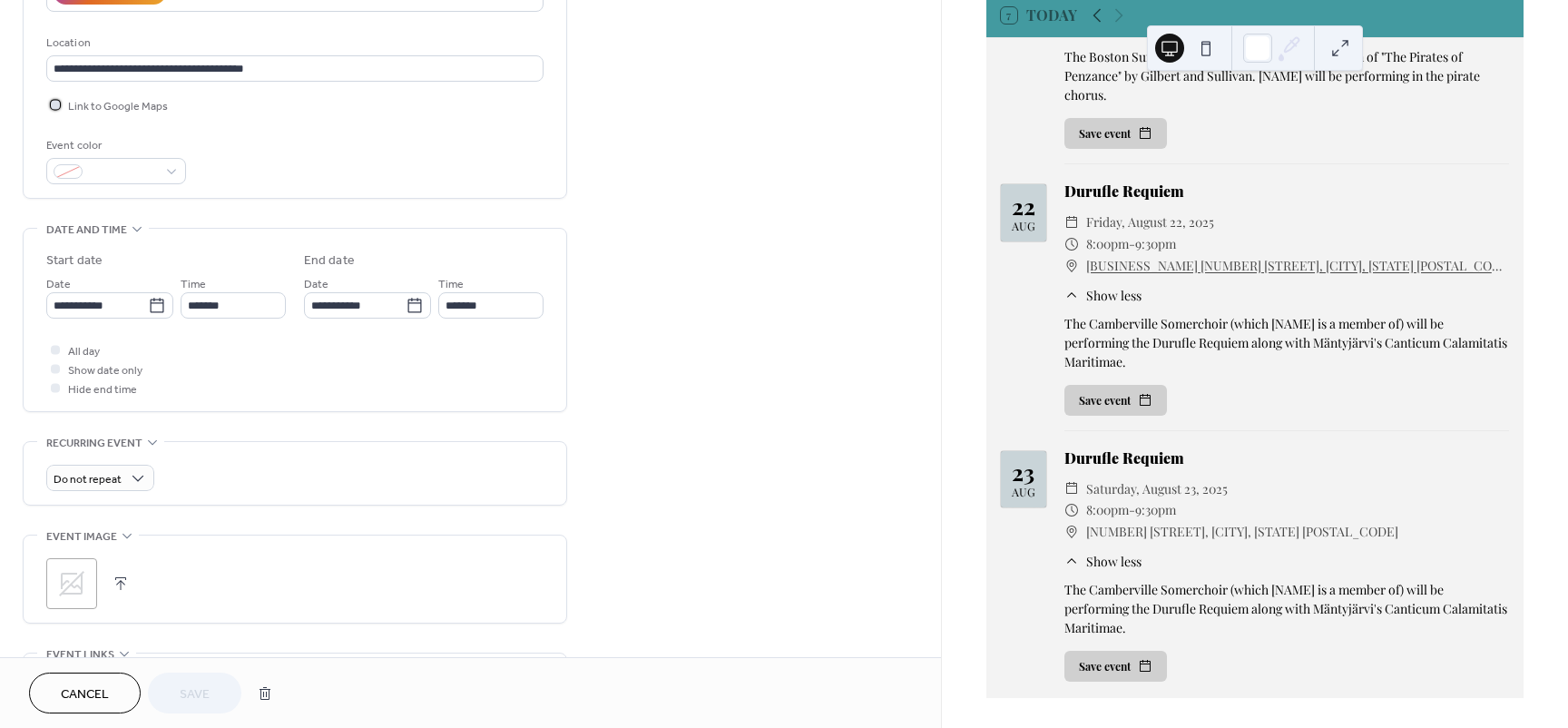 click on "Link to Google Maps" at bounding box center (107, 104) 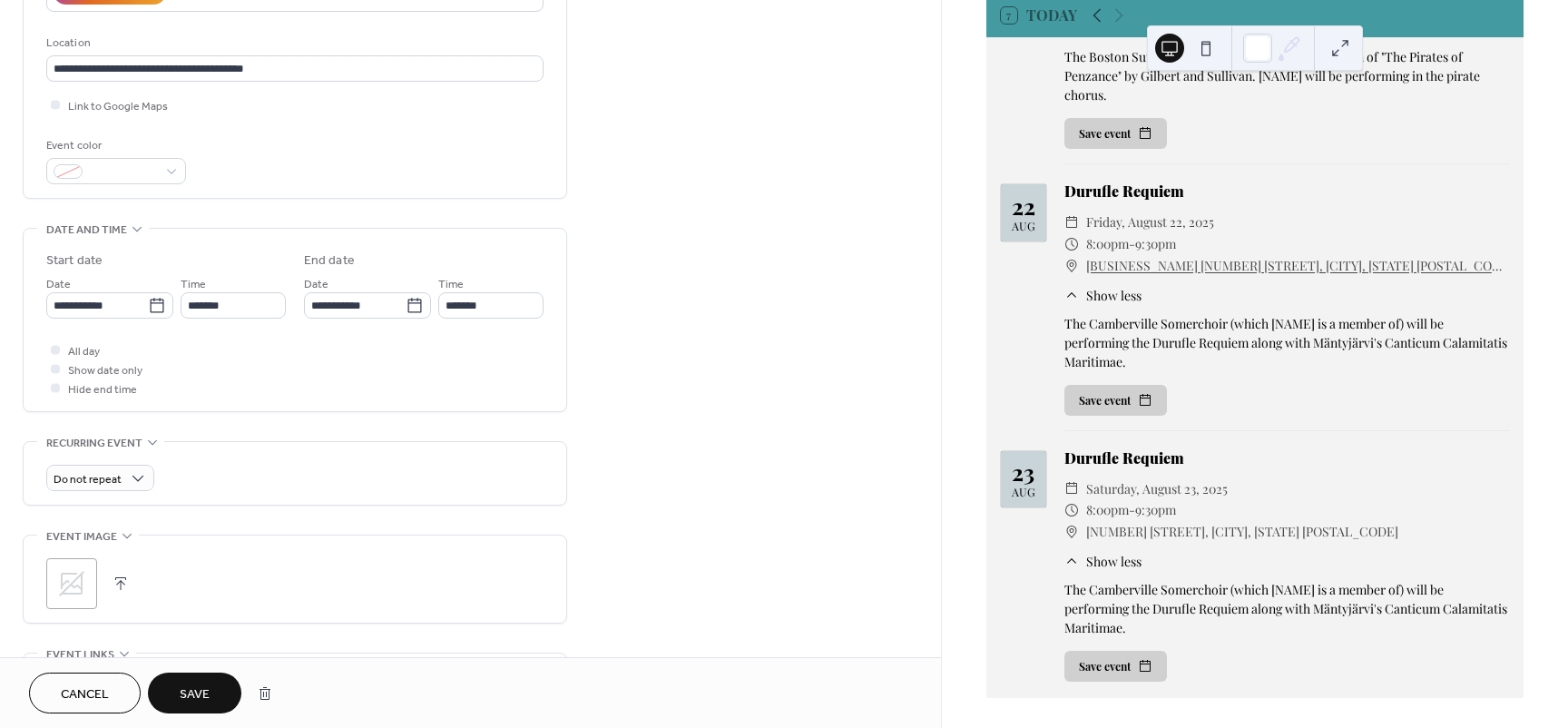 click on "Save" at bounding box center [194, 694] 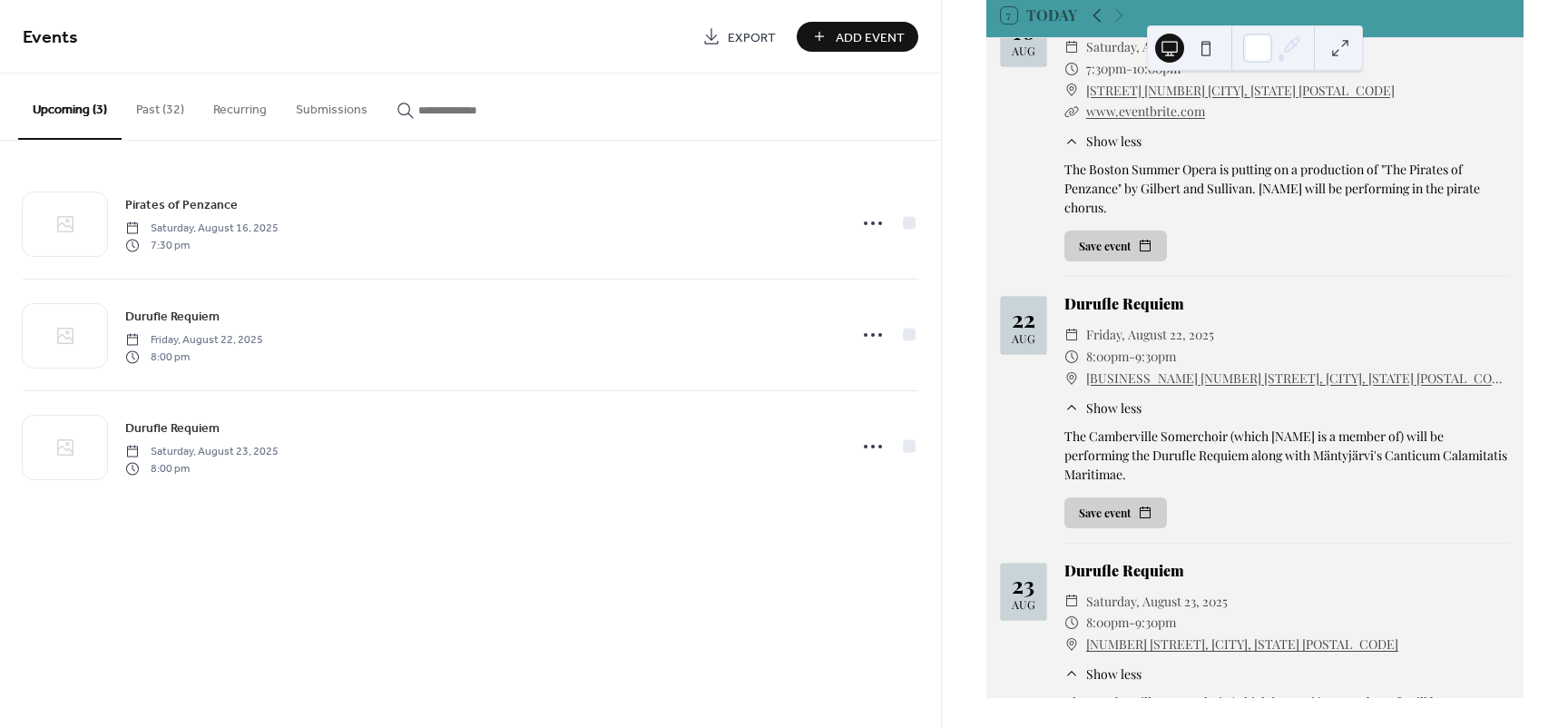 scroll, scrollTop: 178, scrollLeft: 0, axis: vertical 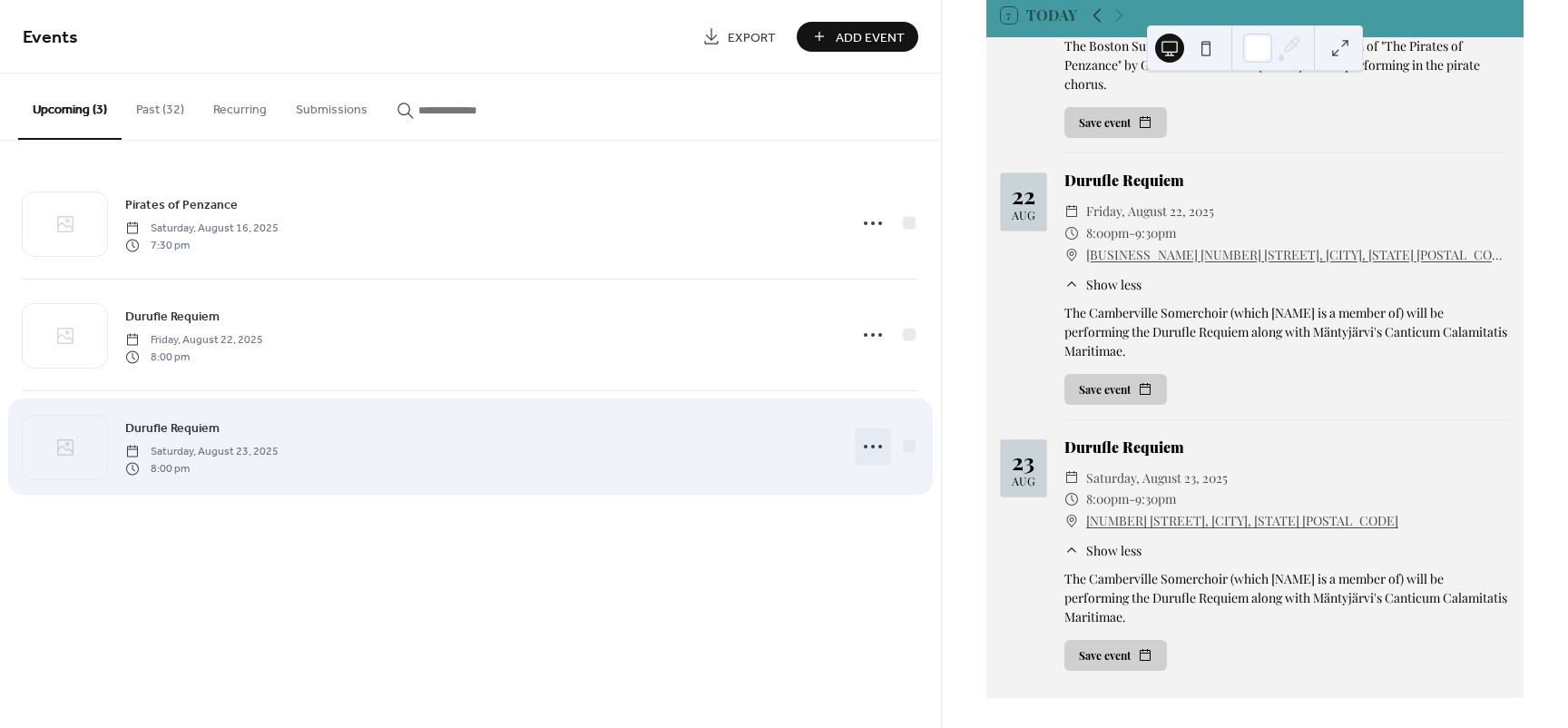 click 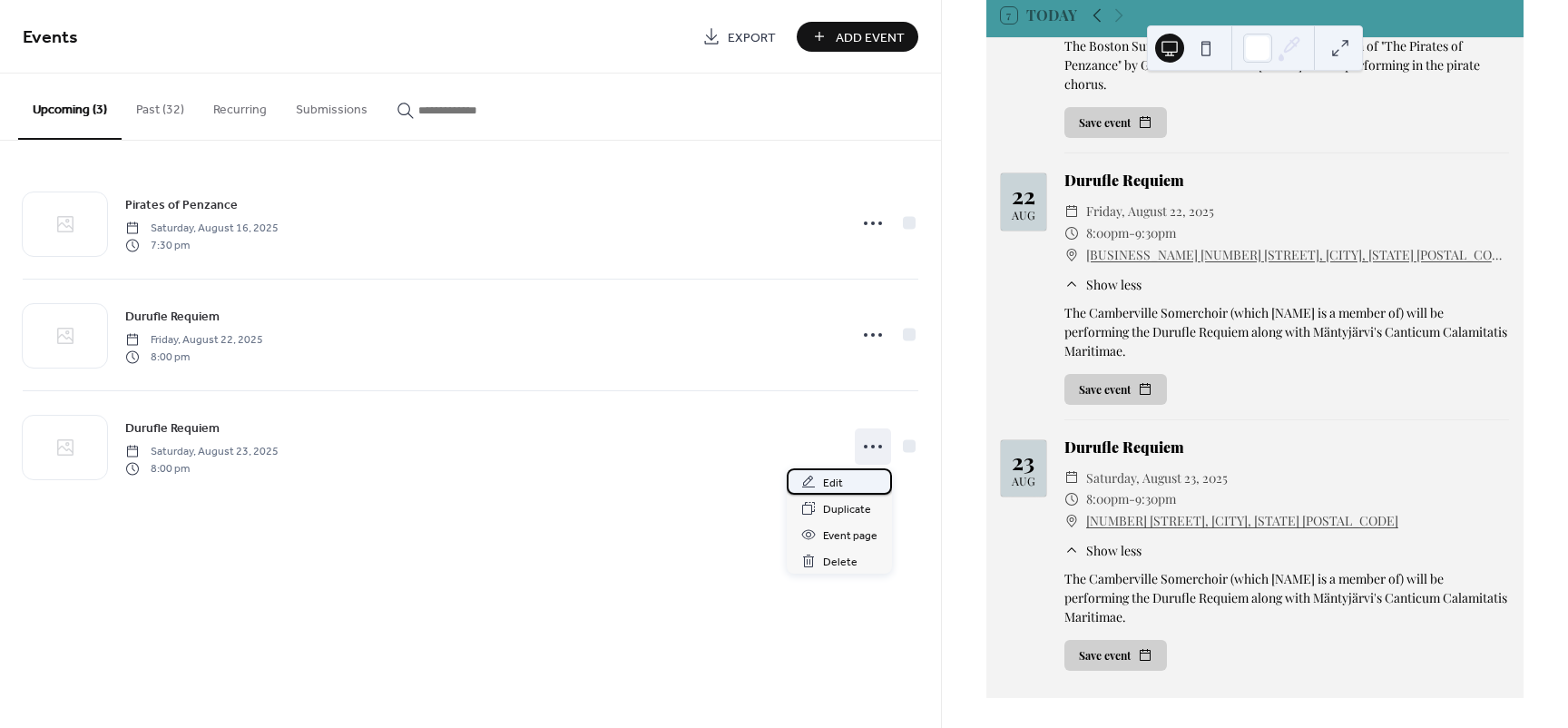 click on "Edit" at bounding box center [839, 481] 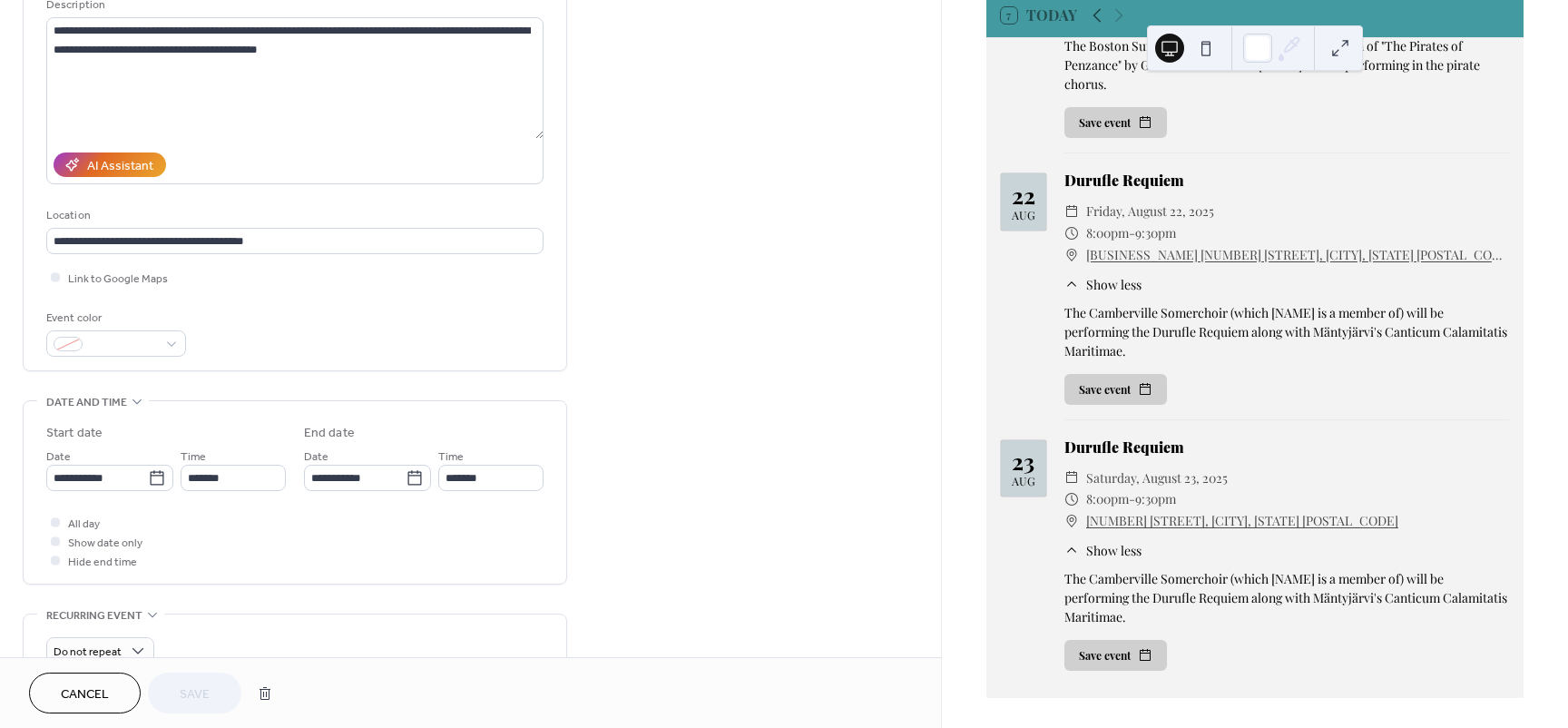 scroll, scrollTop: 272, scrollLeft: 0, axis: vertical 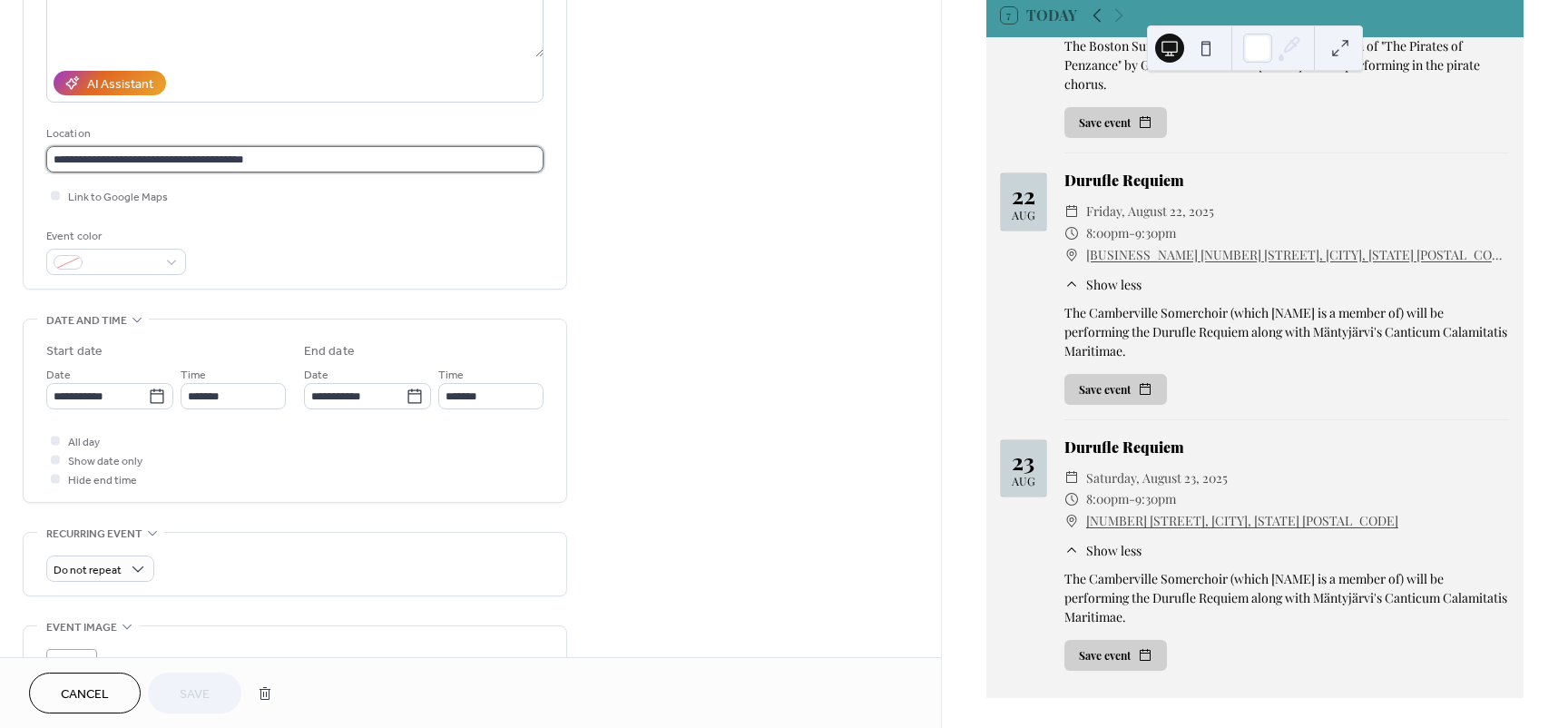 click on "**********" at bounding box center (295, 159) 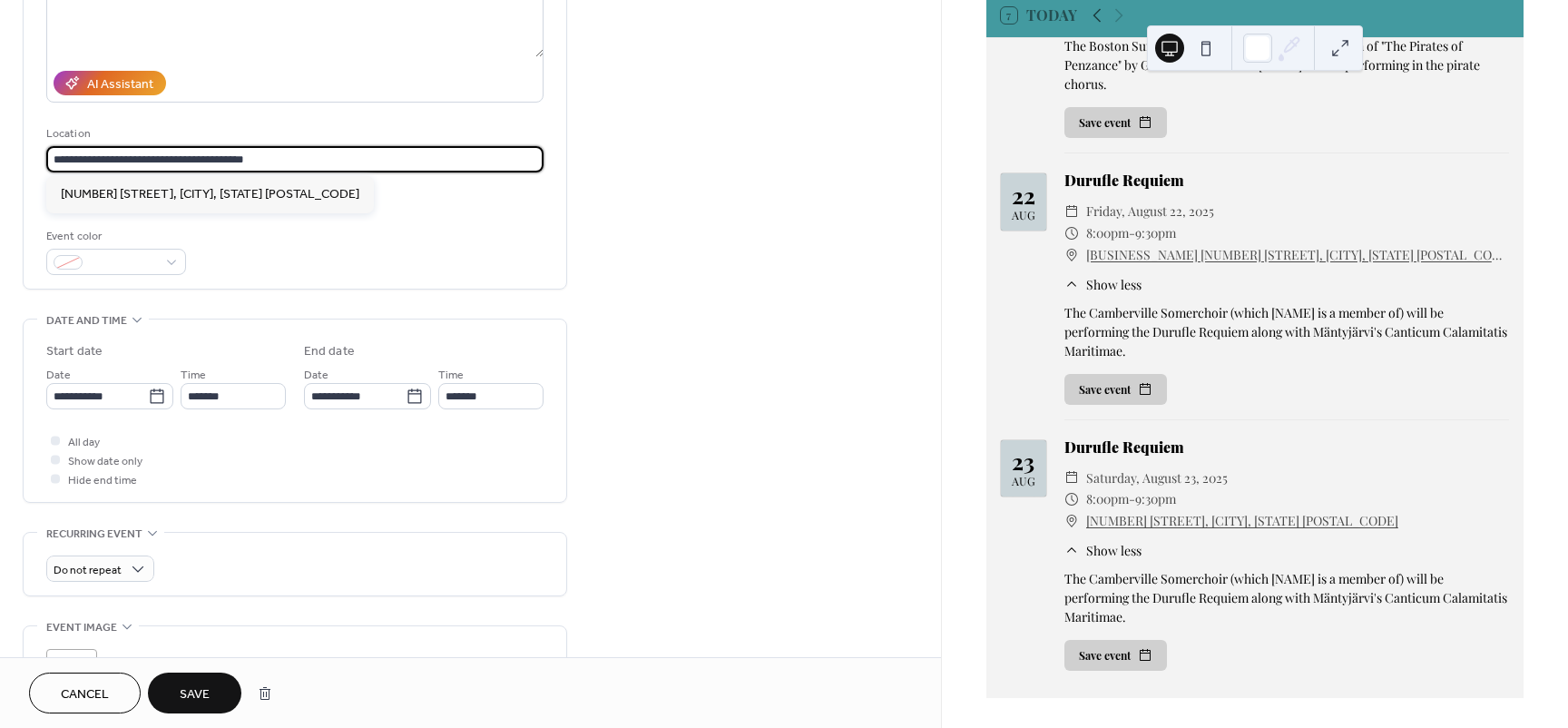 paste on "**********" 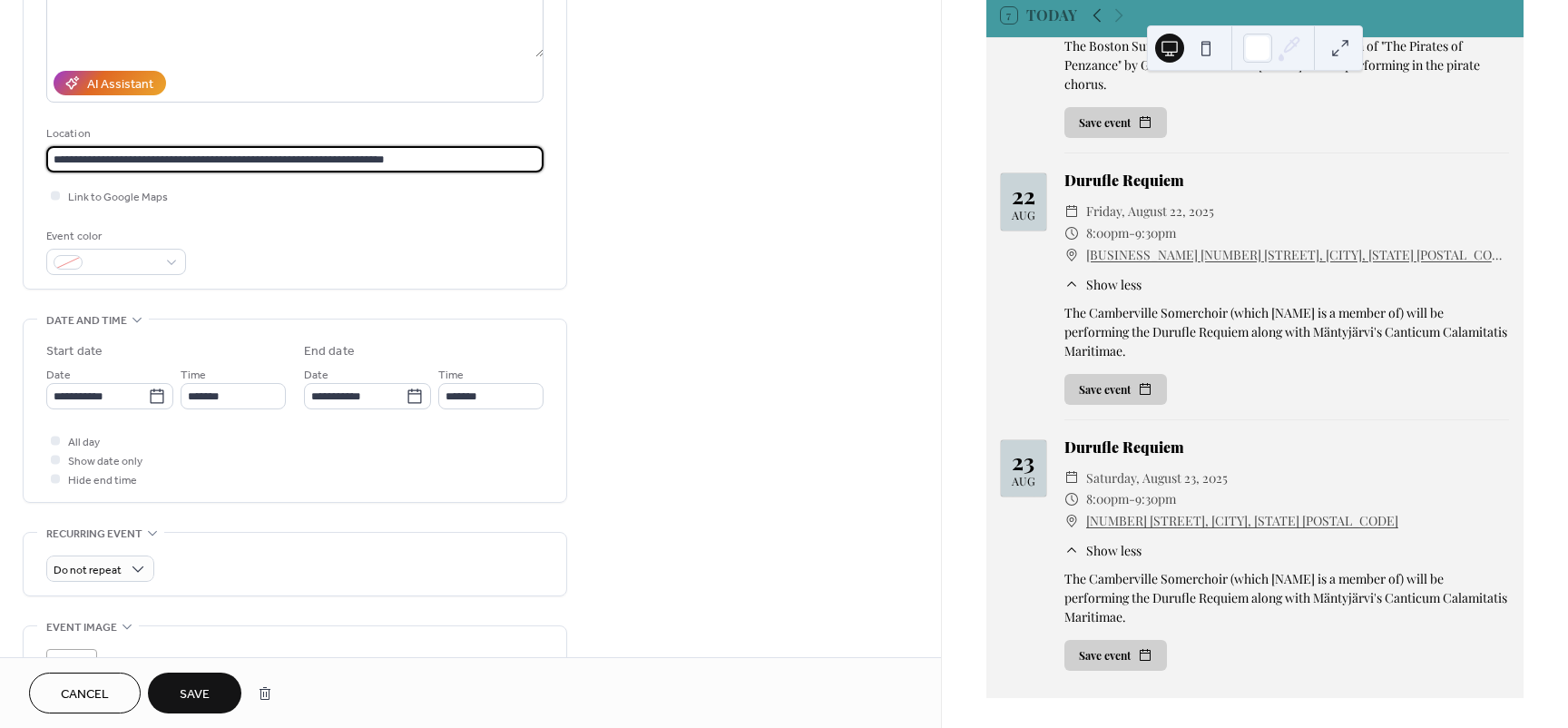 type on "**********" 